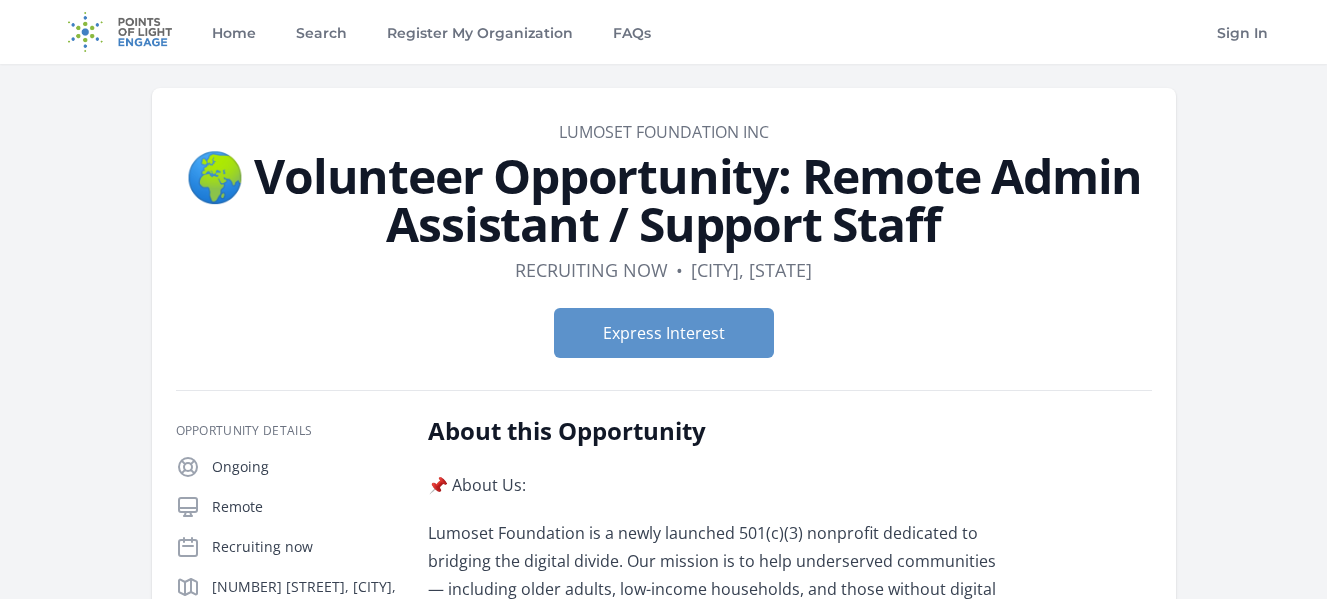 scroll, scrollTop: 0, scrollLeft: 0, axis: both 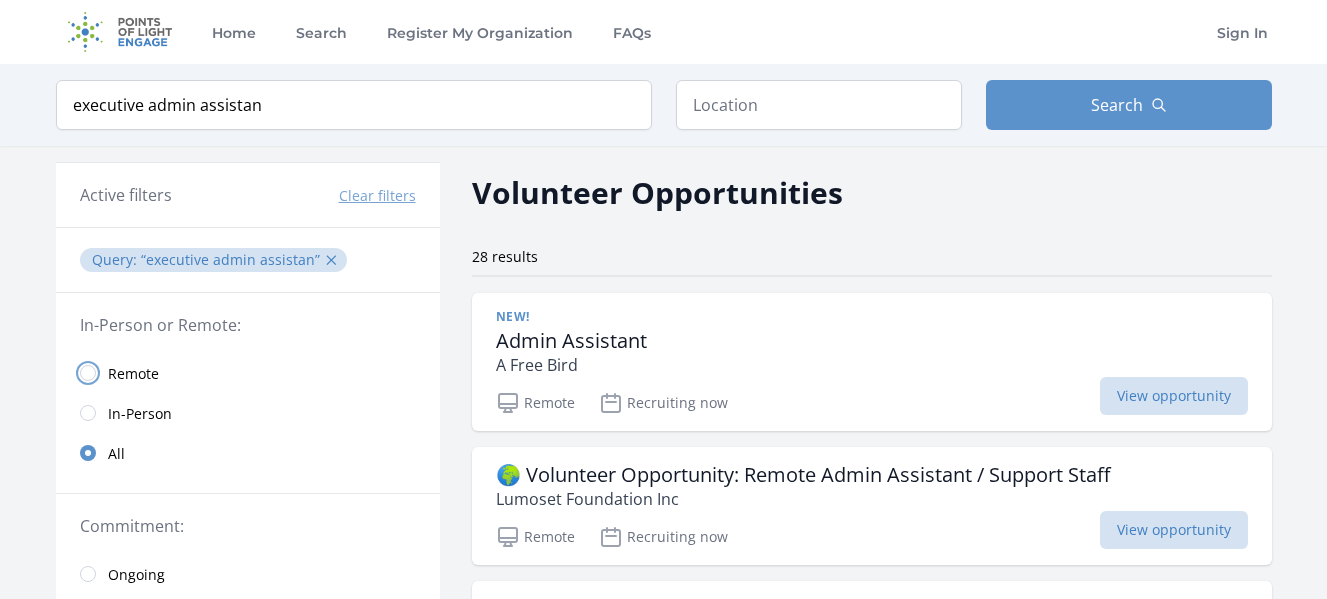 click at bounding box center [88, 373] 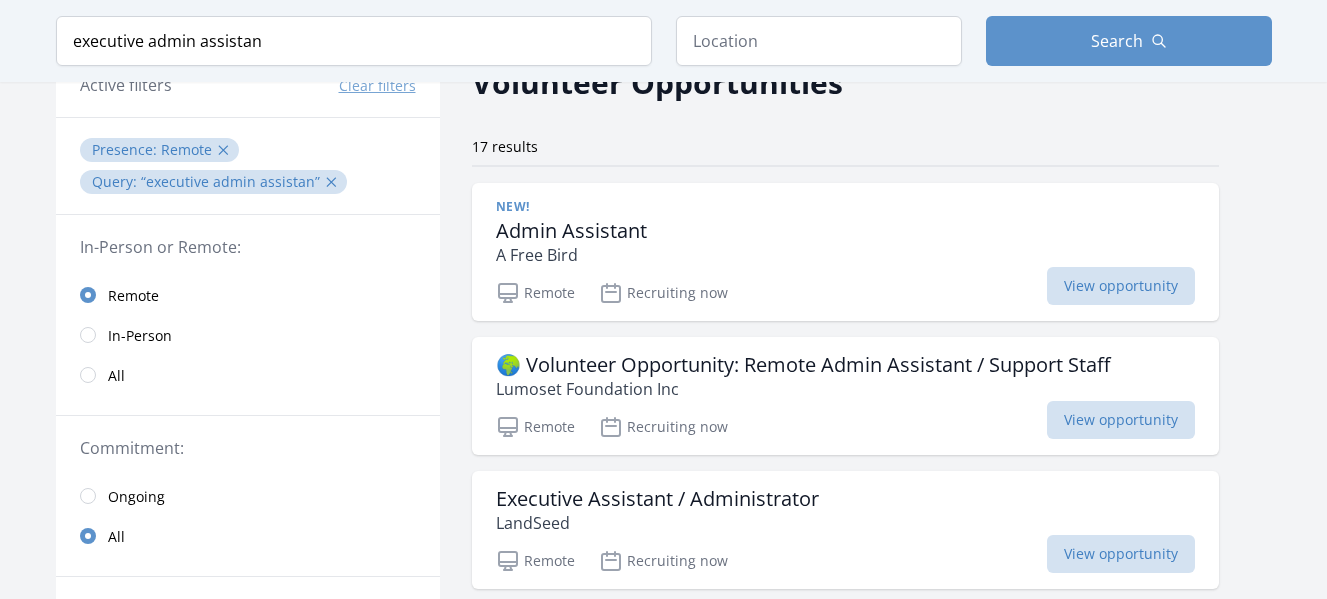 scroll, scrollTop: 80, scrollLeft: 0, axis: vertical 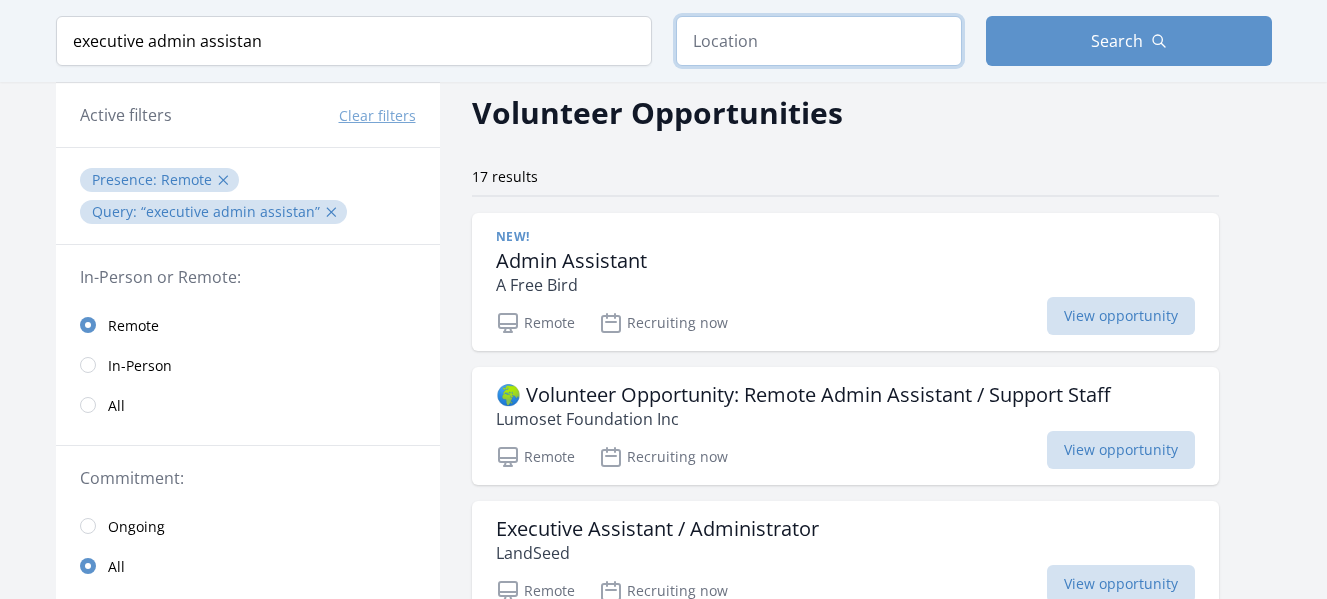 click at bounding box center (819, 41) 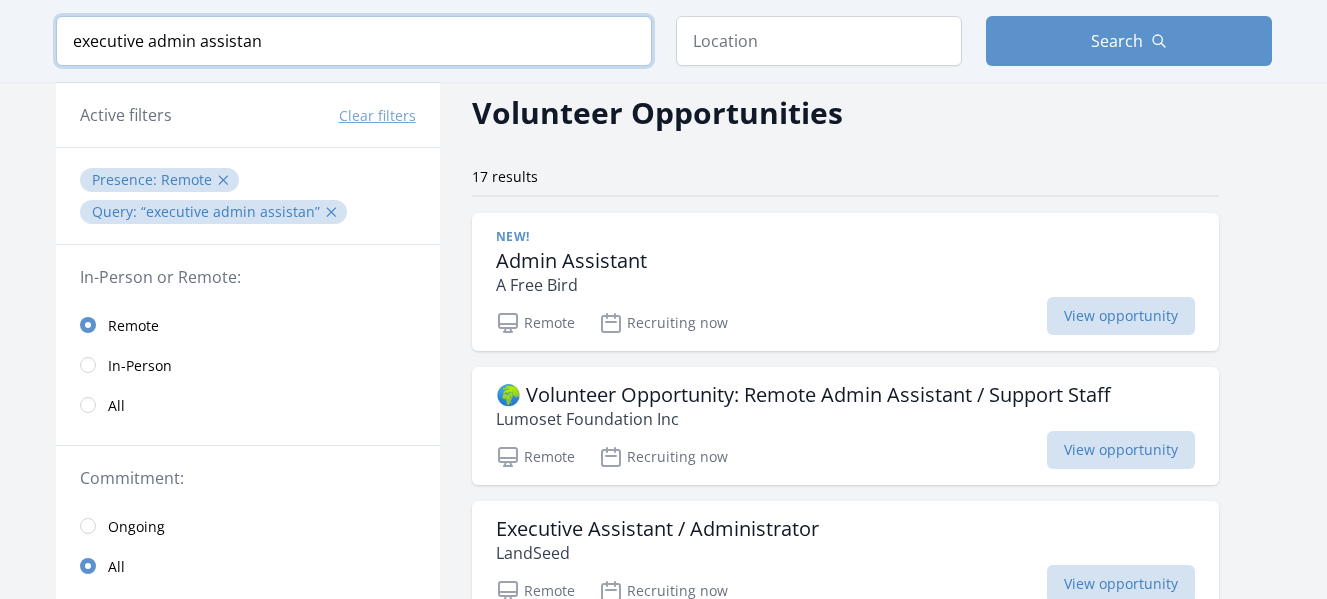 click on "executive admin assistan" at bounding box center (354, 41) 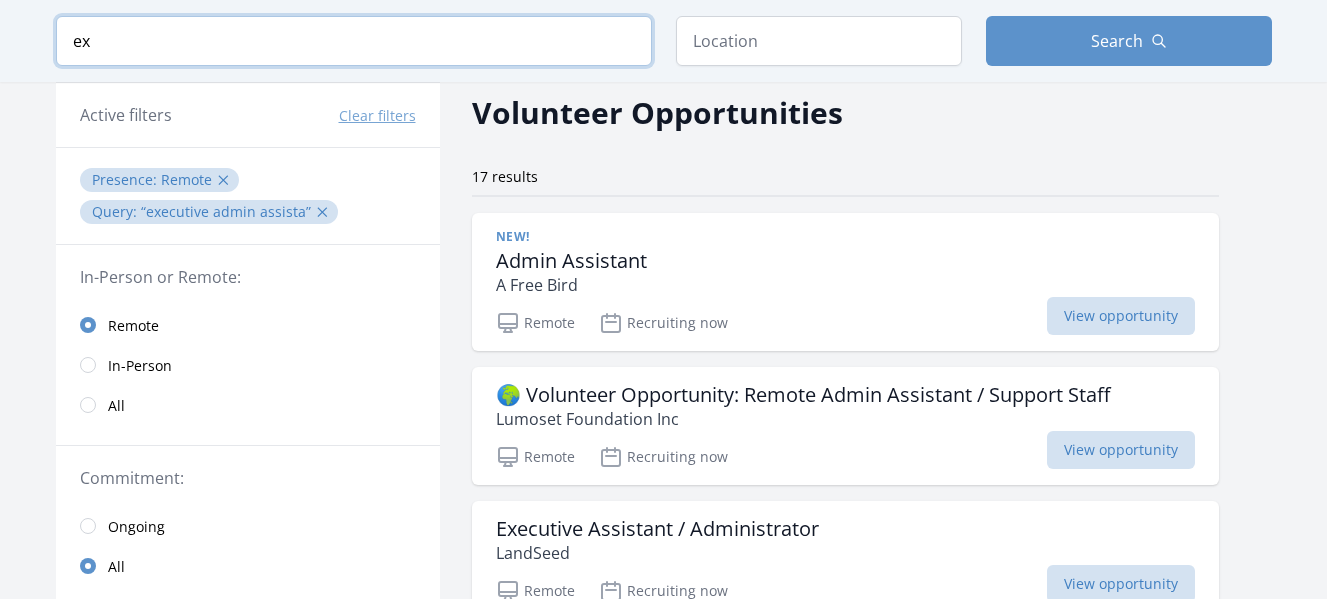 type on "e" 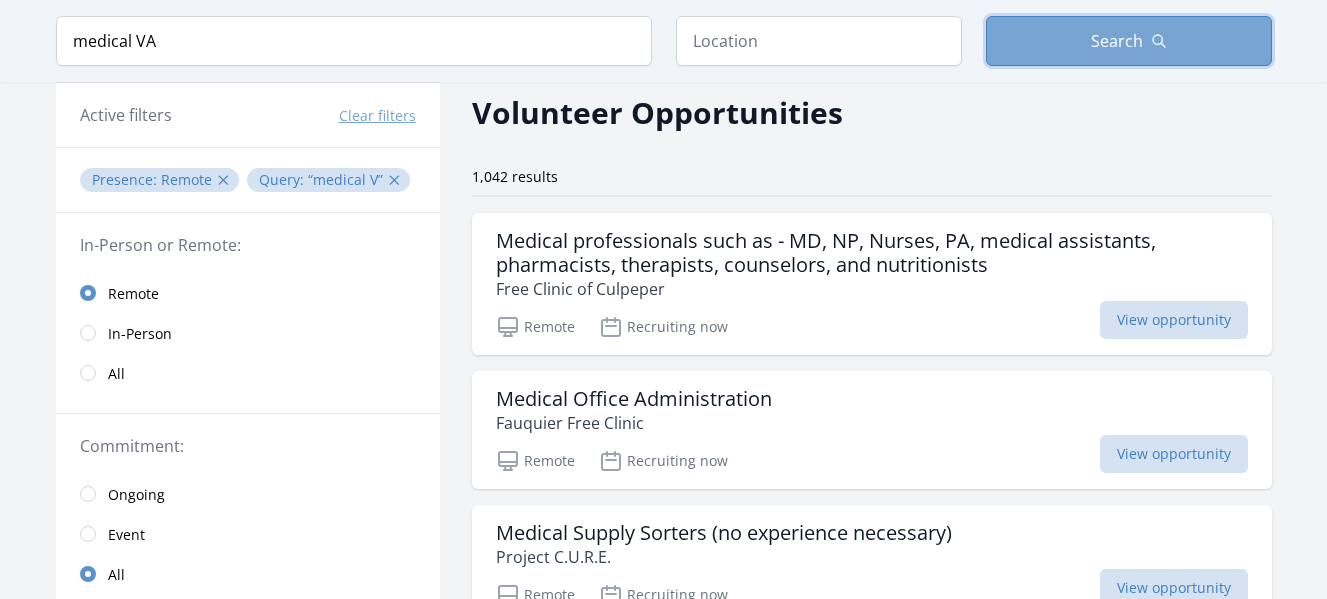 click on "Search" at bounding box center [1129, 41] 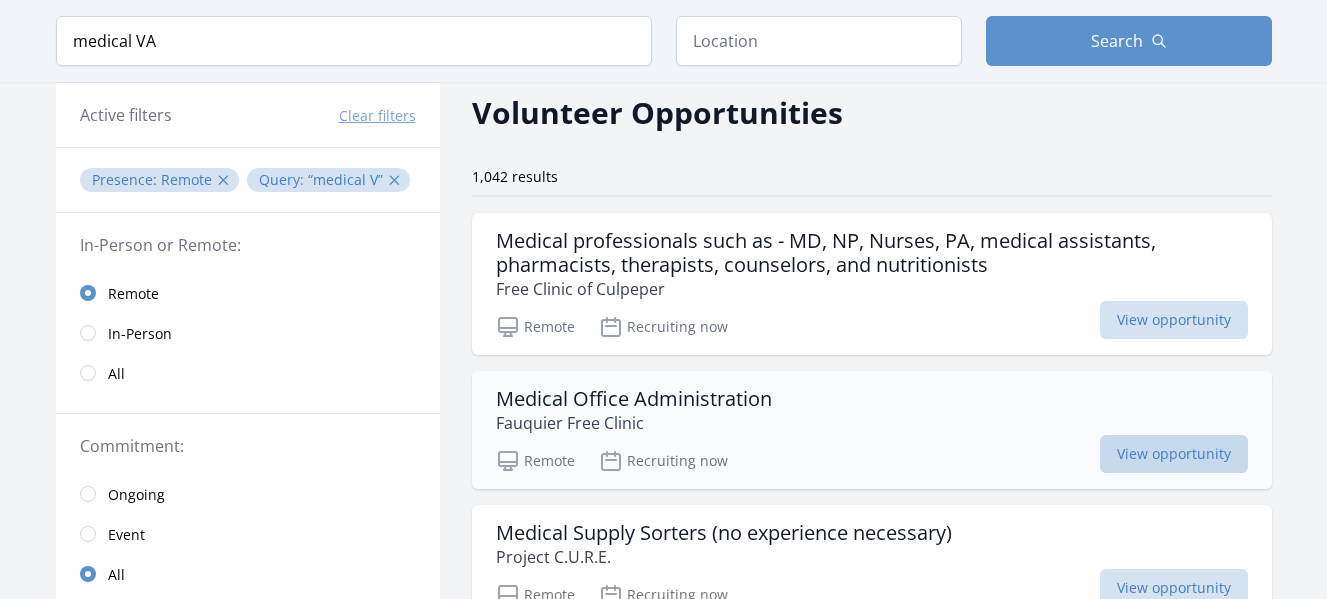 click on "View opportunity" at bounding box center [1174, 454] 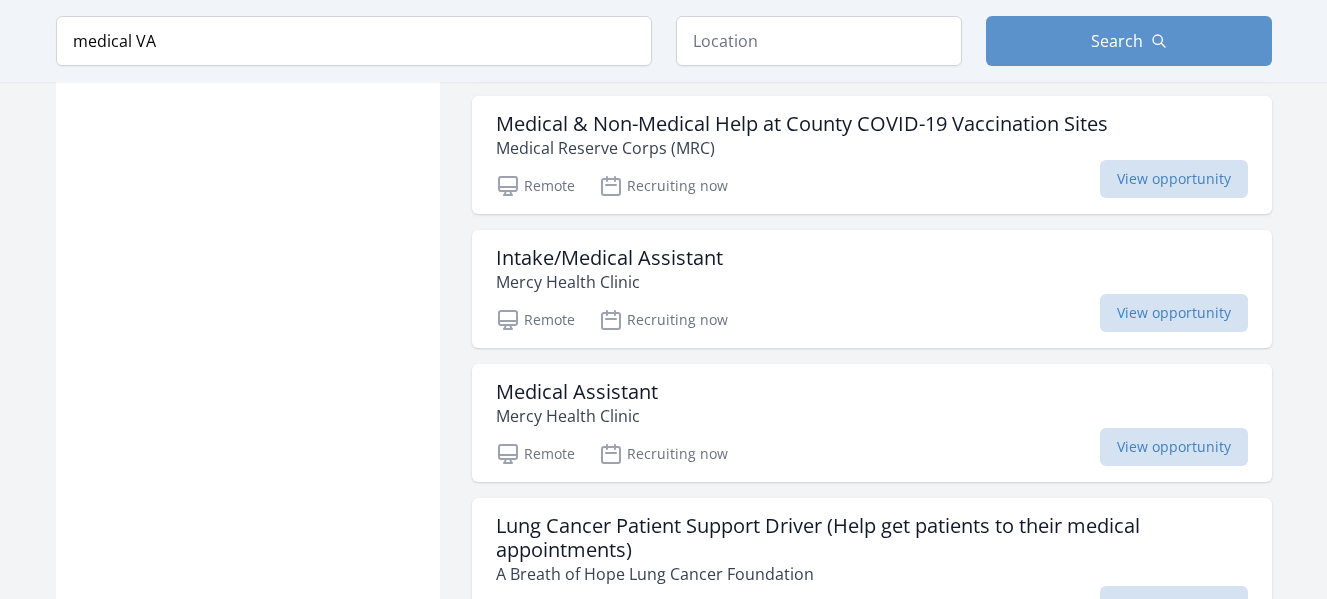 scroll, scrollTop: 2360, scrollLeft: 0, axis: vertical 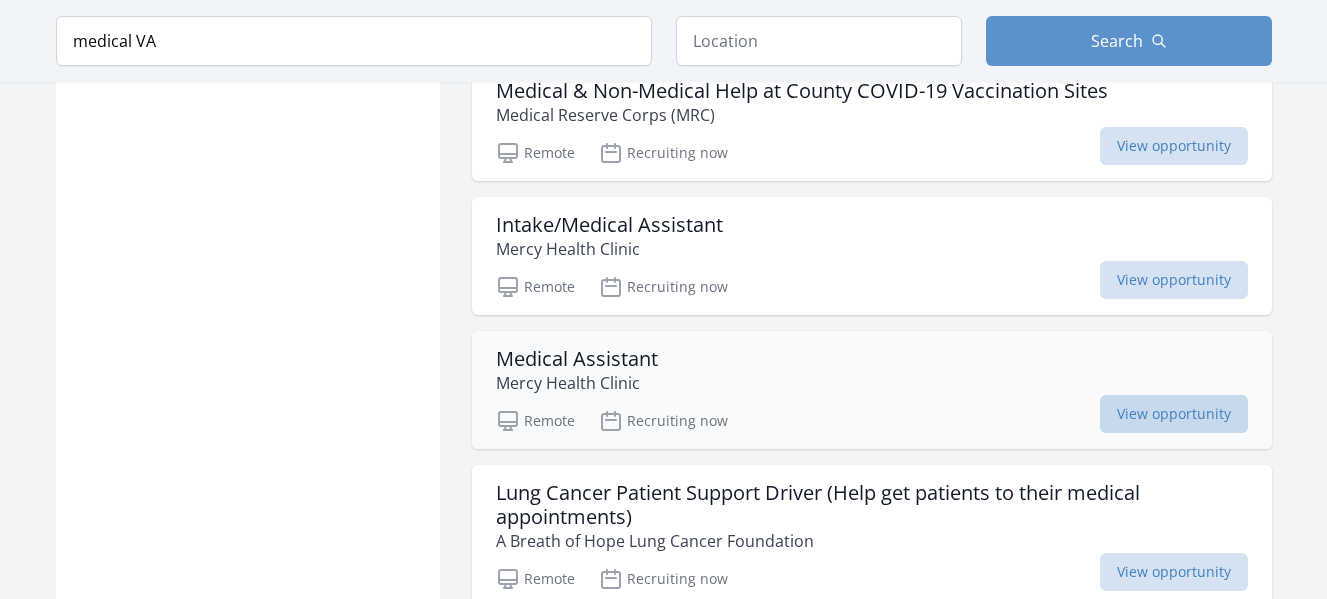 click on "View opportunity" at bounding box center (1174, 414) 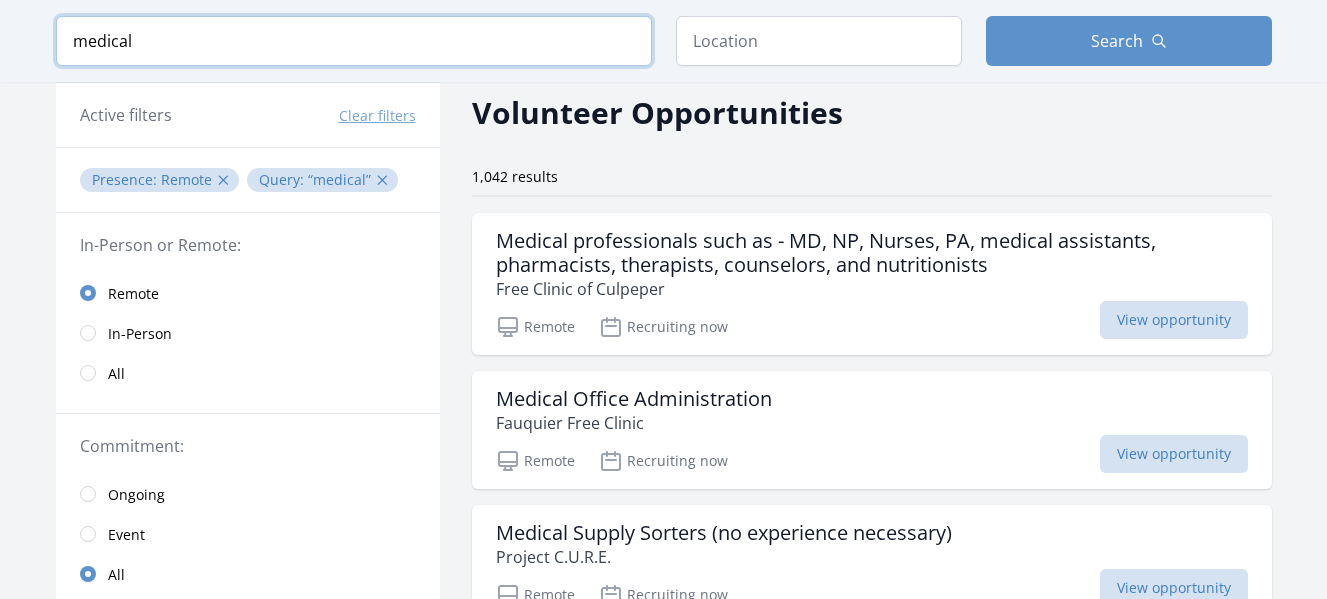 click on "medical" at bounding box center [354, 41] 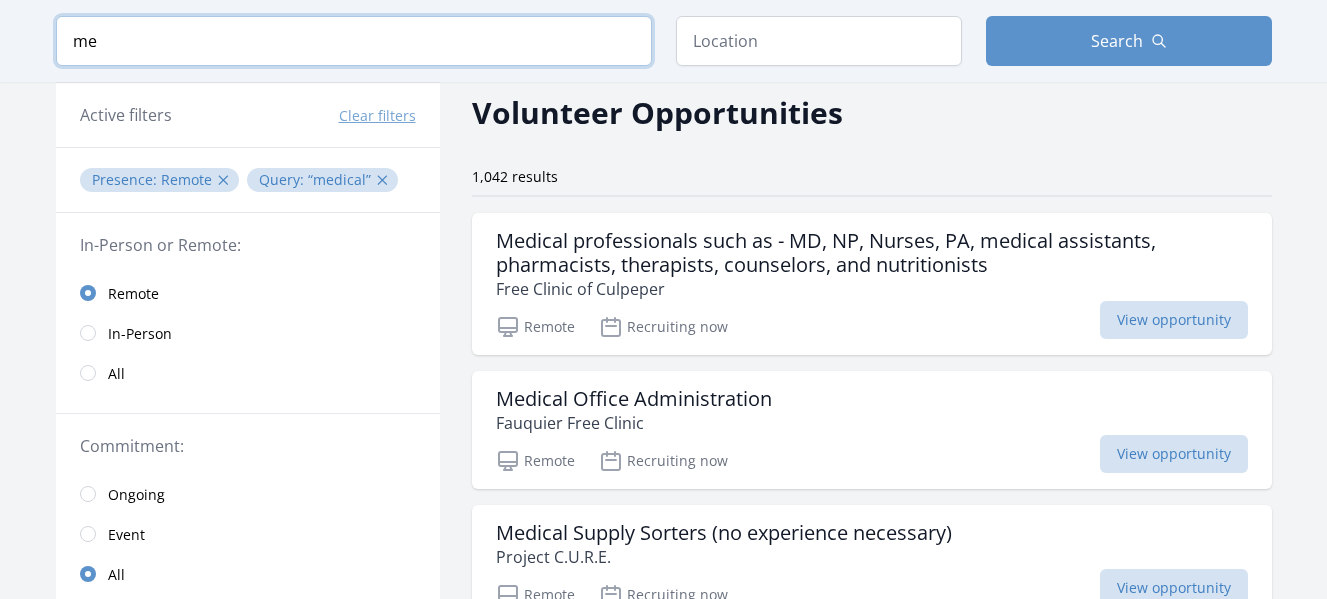 type on "m" 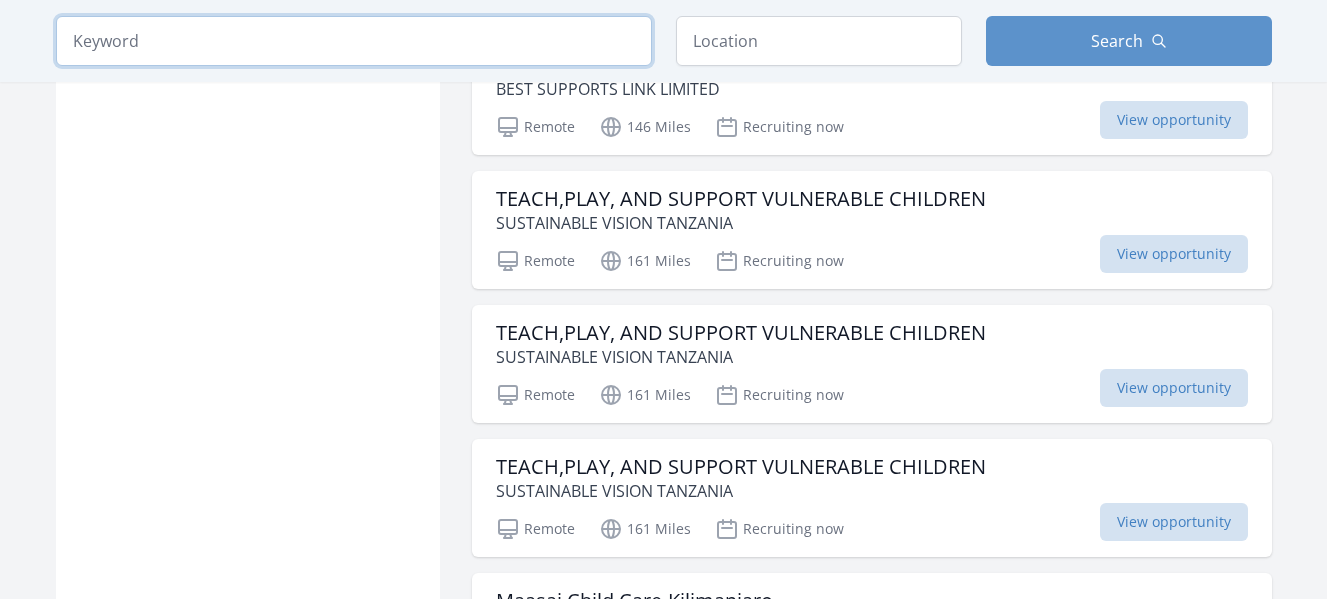 scroll, scrollTop: 1627, scrollLeft: 0, axis: vertical 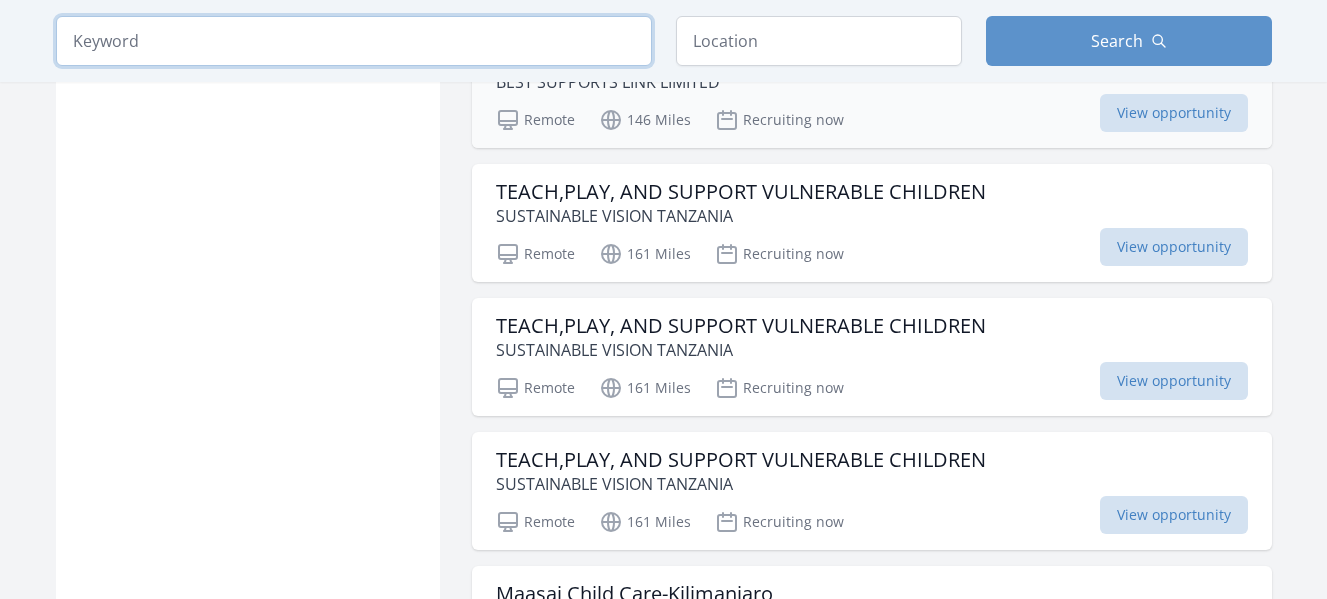 type 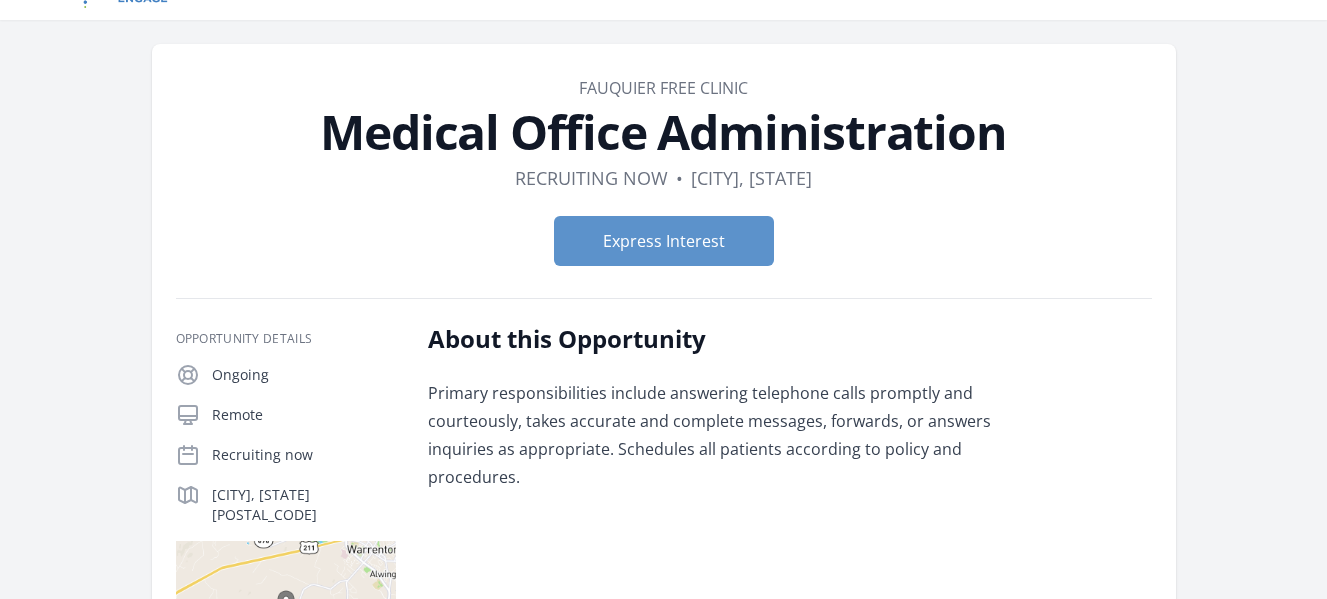 scroll, scrollTop: 0, scrollLeft: 0, axis: both 